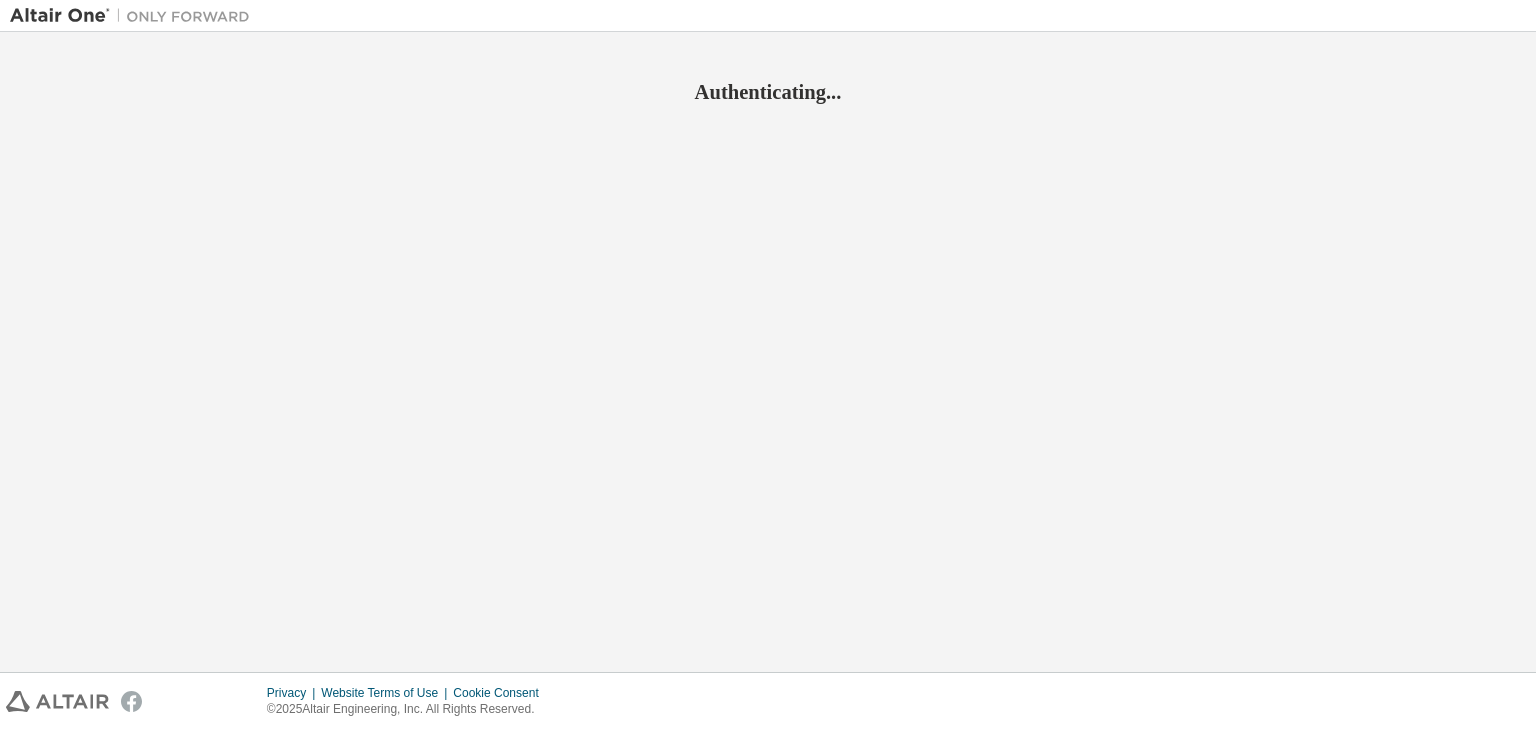 scroll, scrollTop: 0, scrollLeft: 0, axis: both 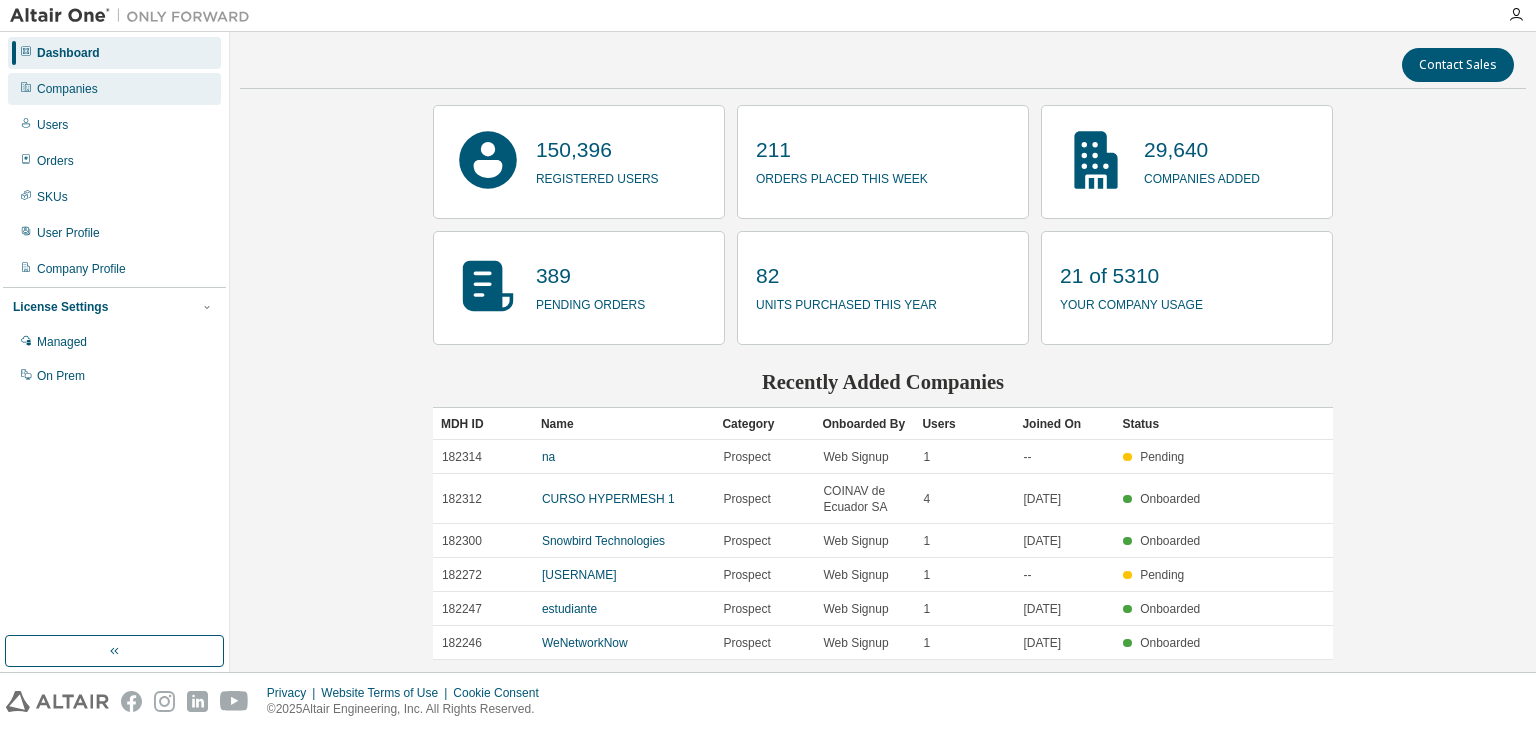 click on "Companies" at bounding box center [67, 89] 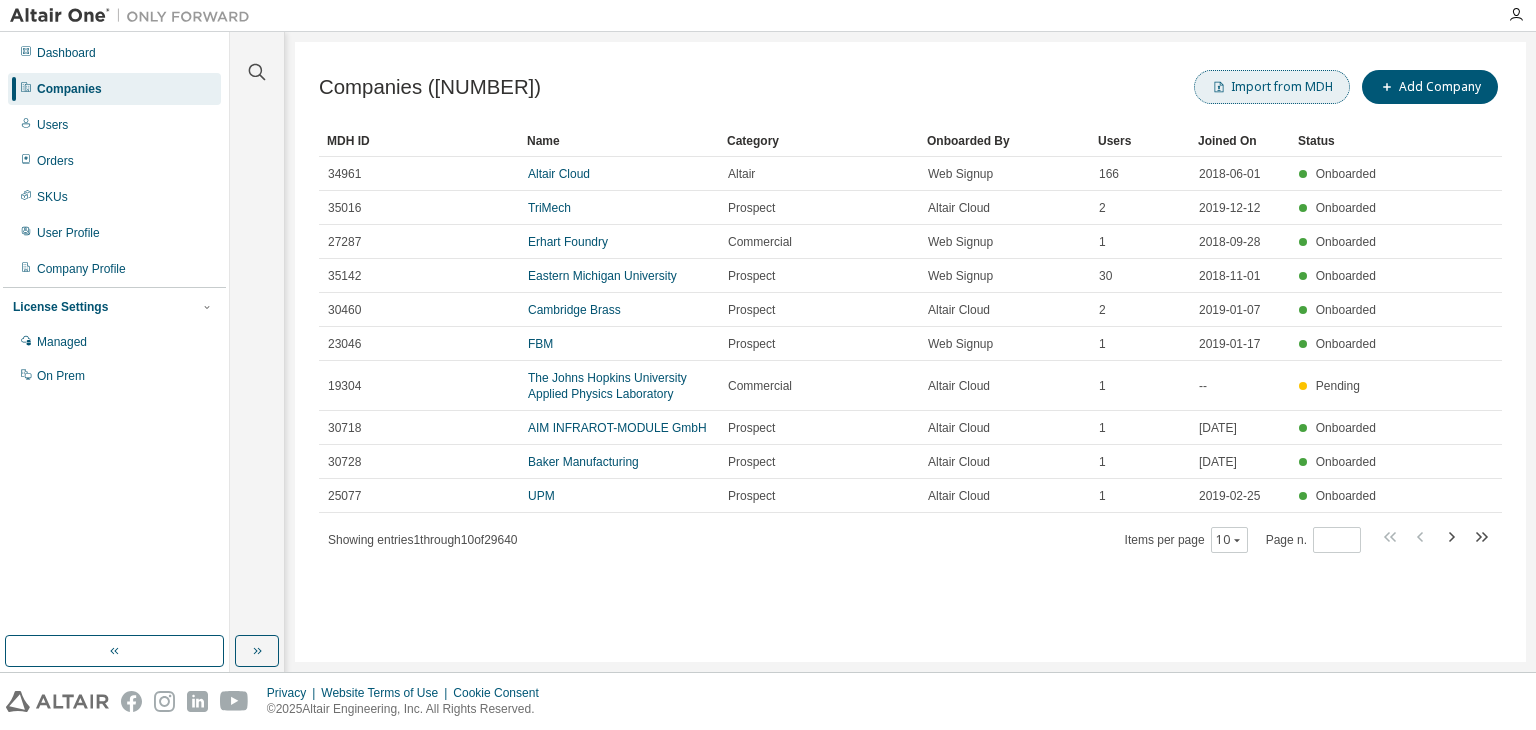 click on "Import from MDH" at bounding box center (1272, 87) 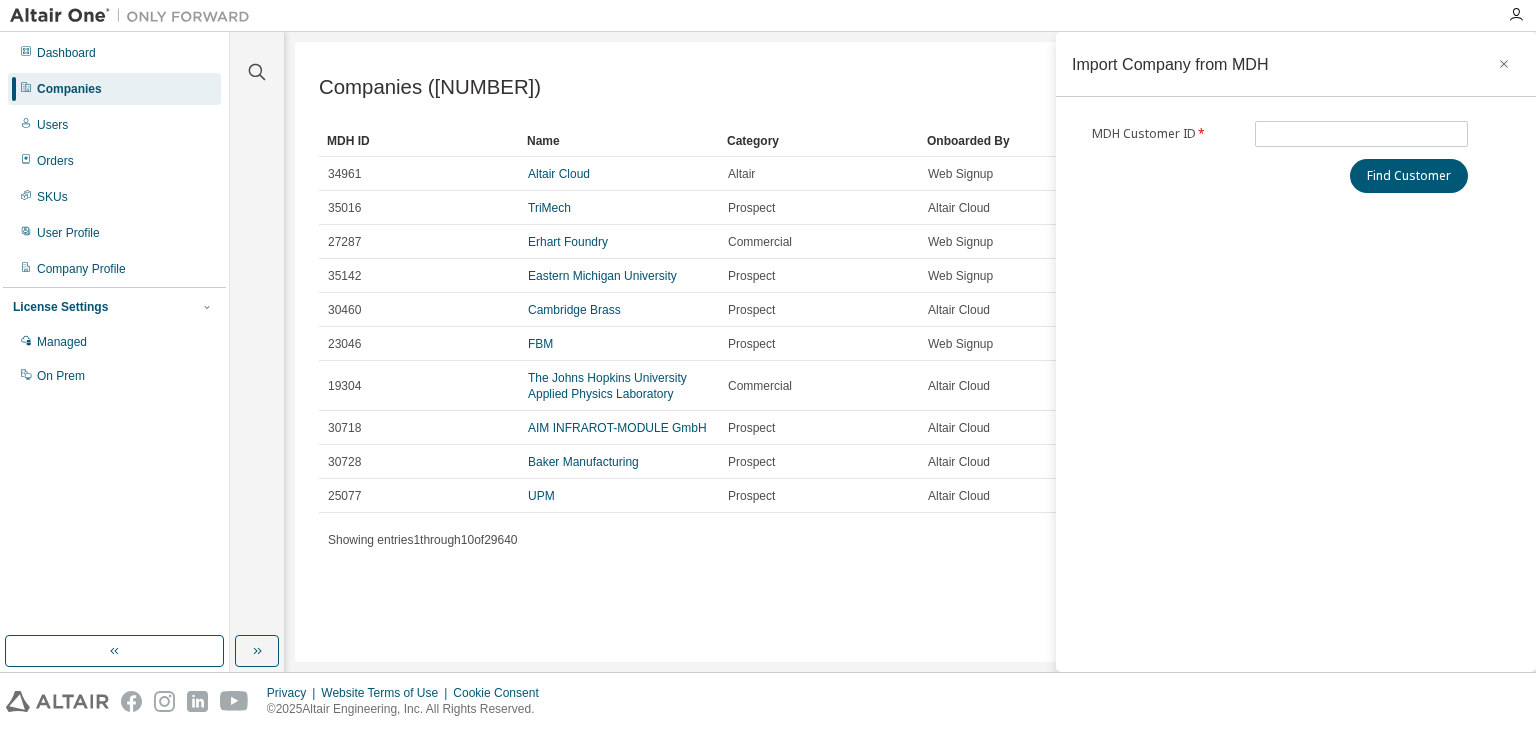 click on "Import Company from MDH" at bounding box center (1296, 64) 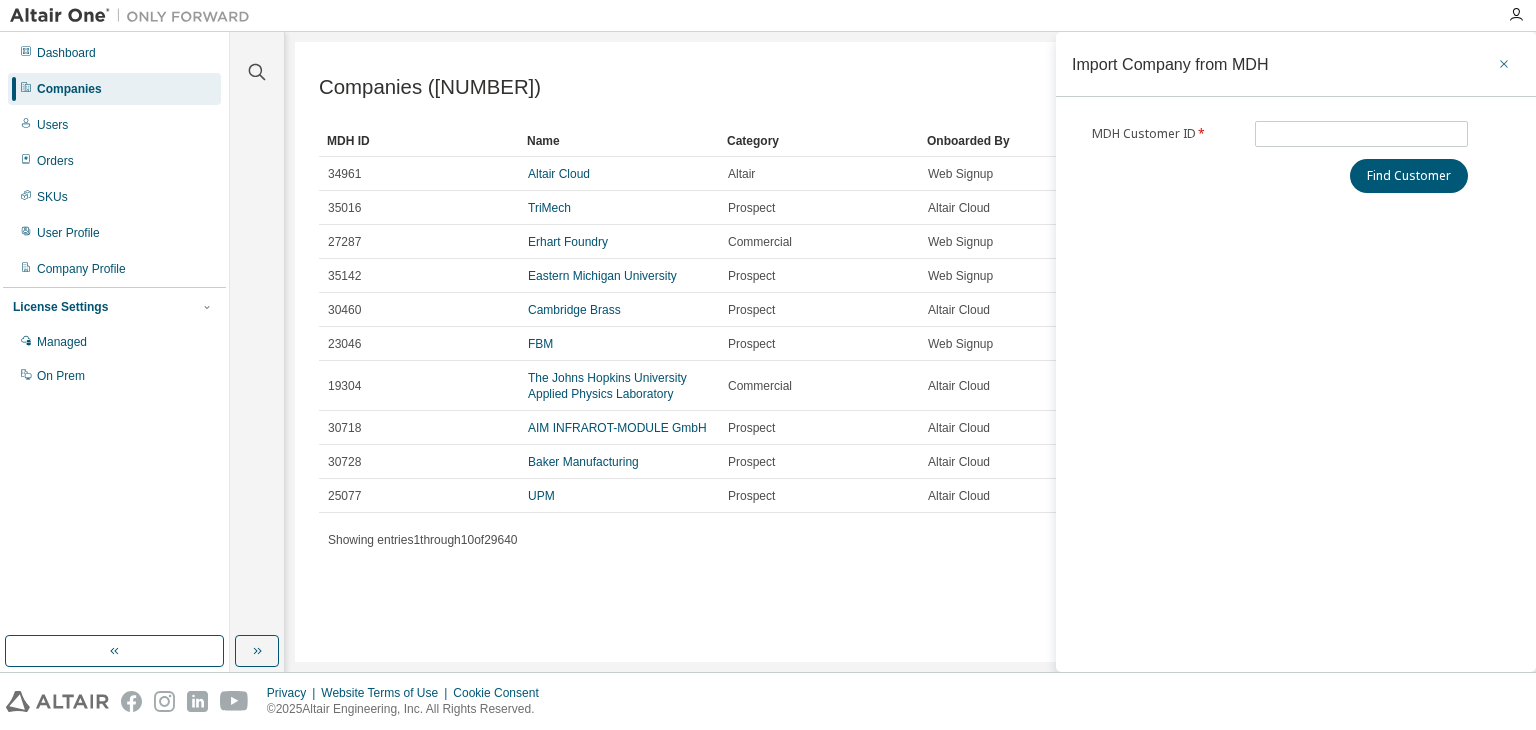click 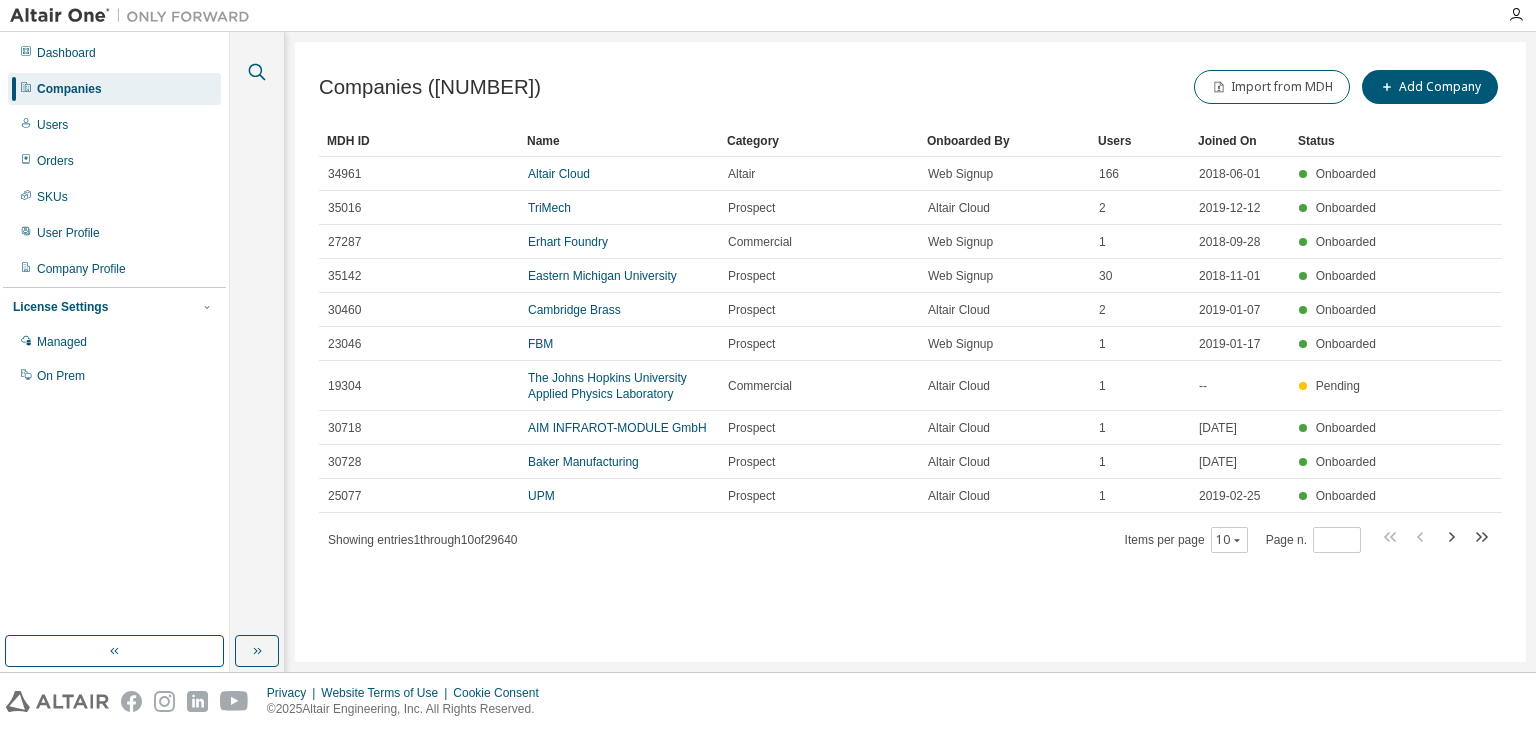 click 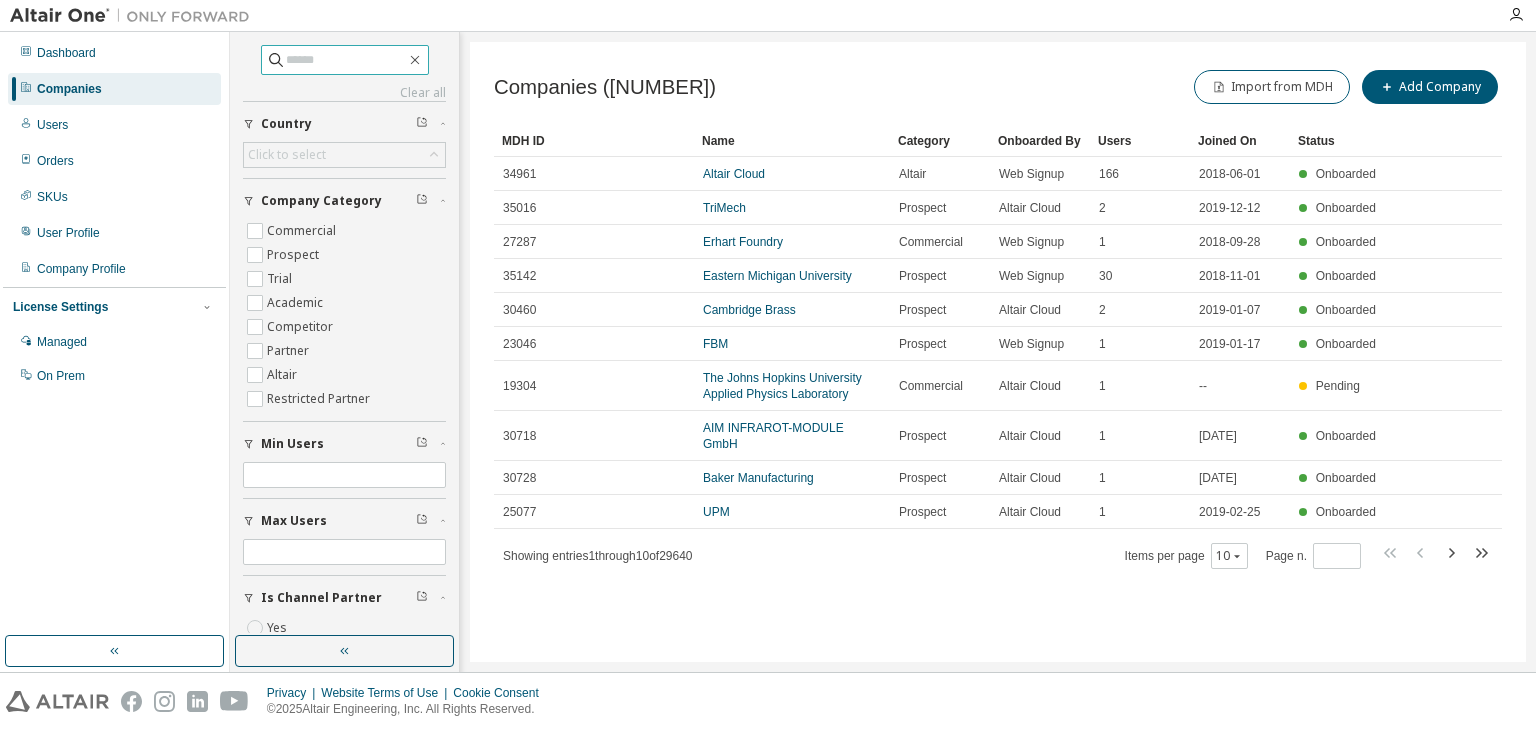click at bounding box center [346, 60] 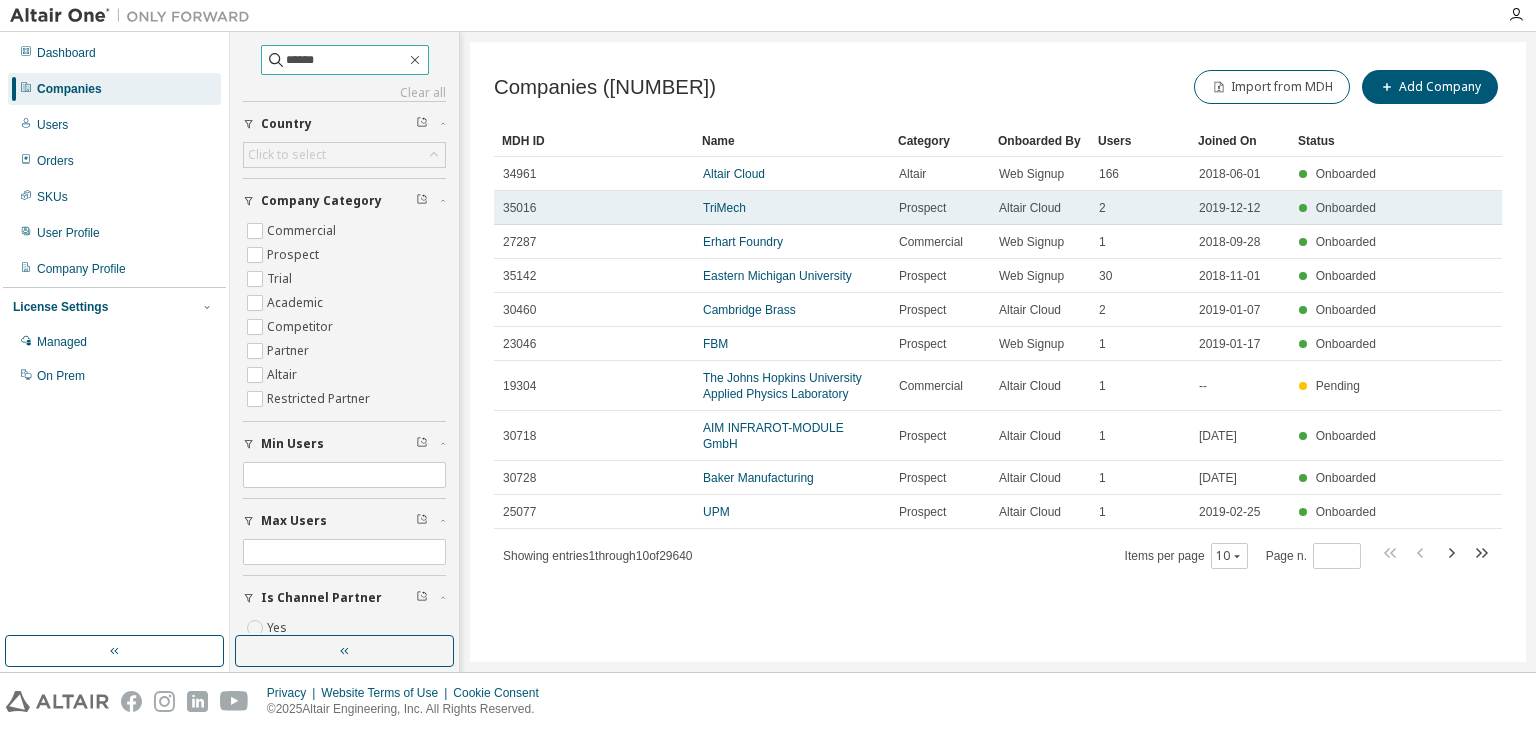 type on "******" 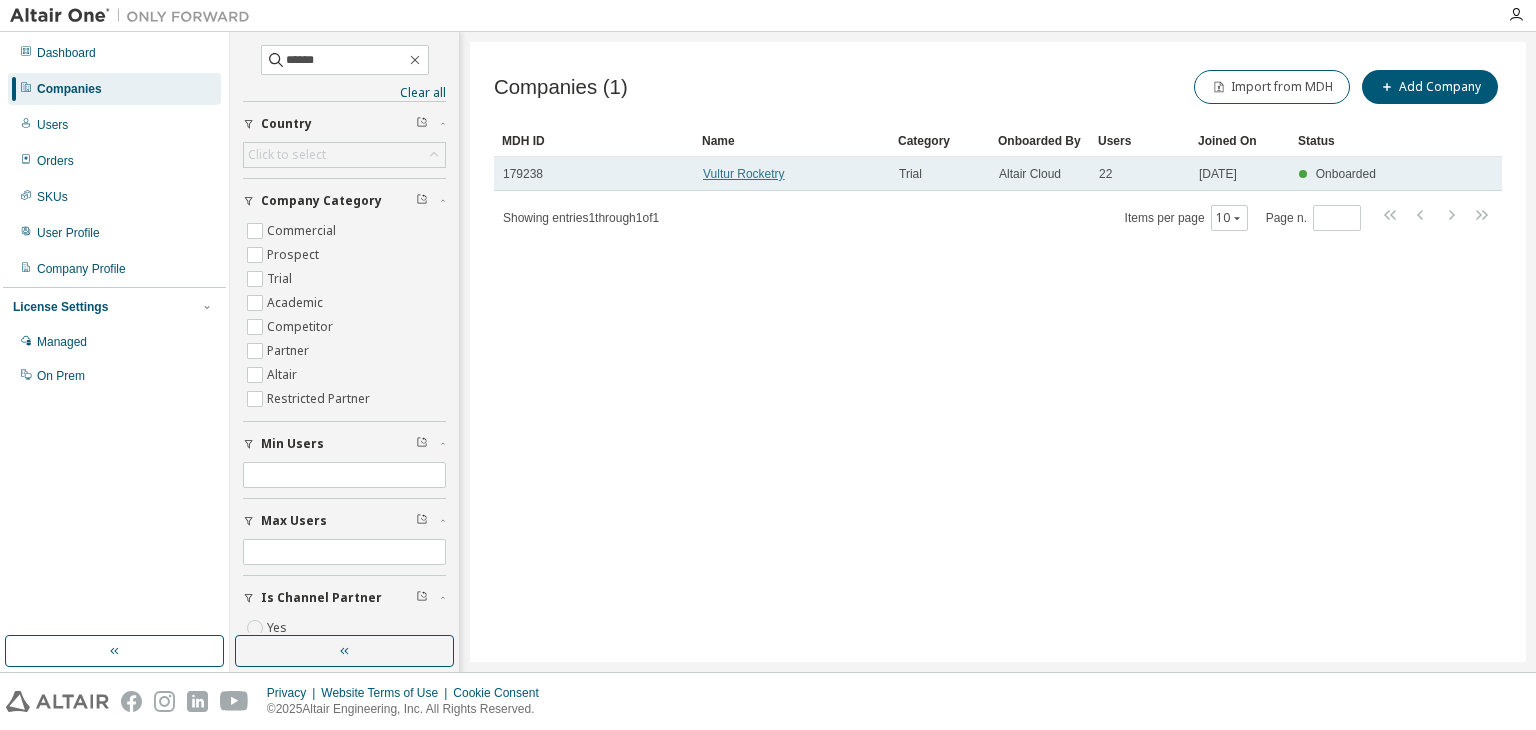 click on "Vultur Rocketry" at bounding box center (744, 174) 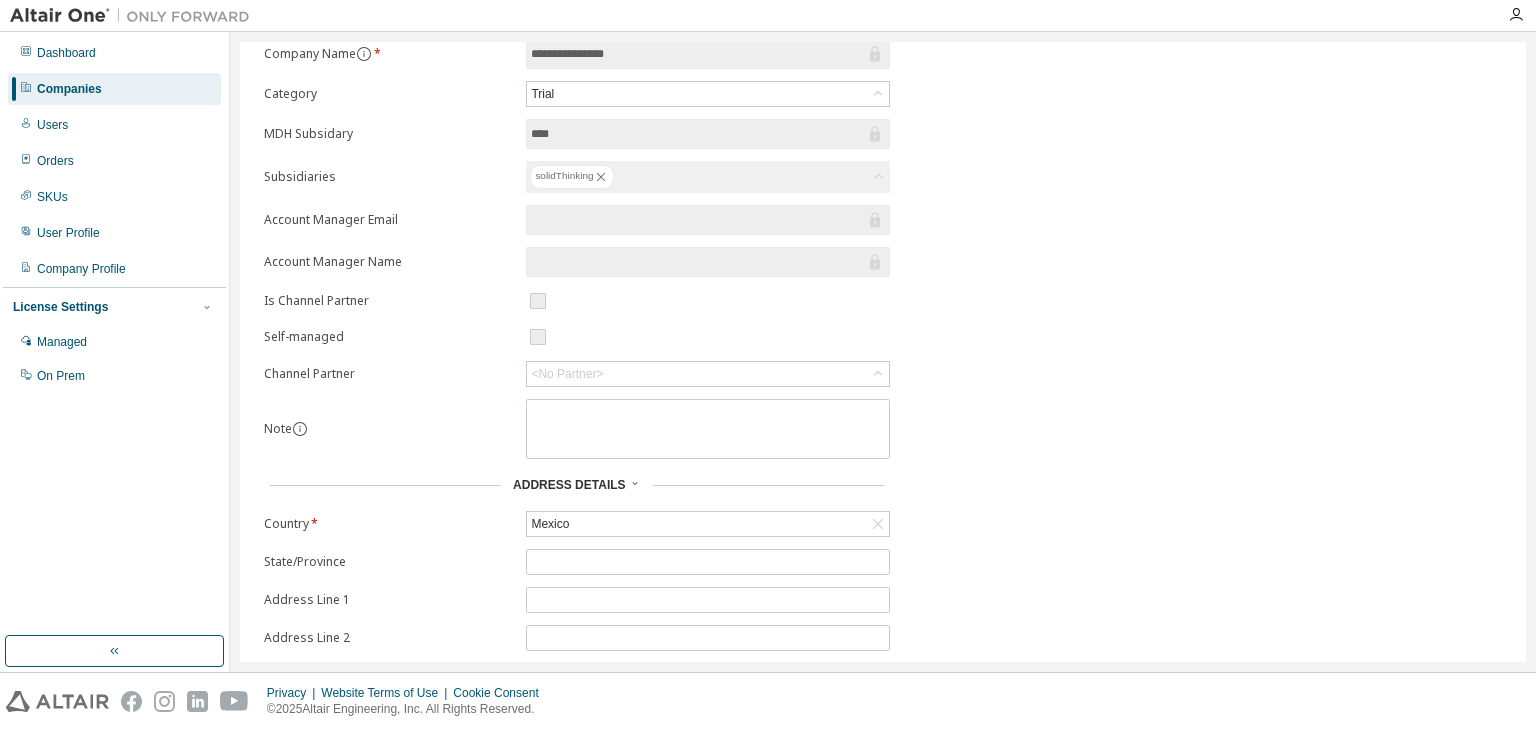 scroll, scrollTop: 0, scrollLeft: 0, axis: both 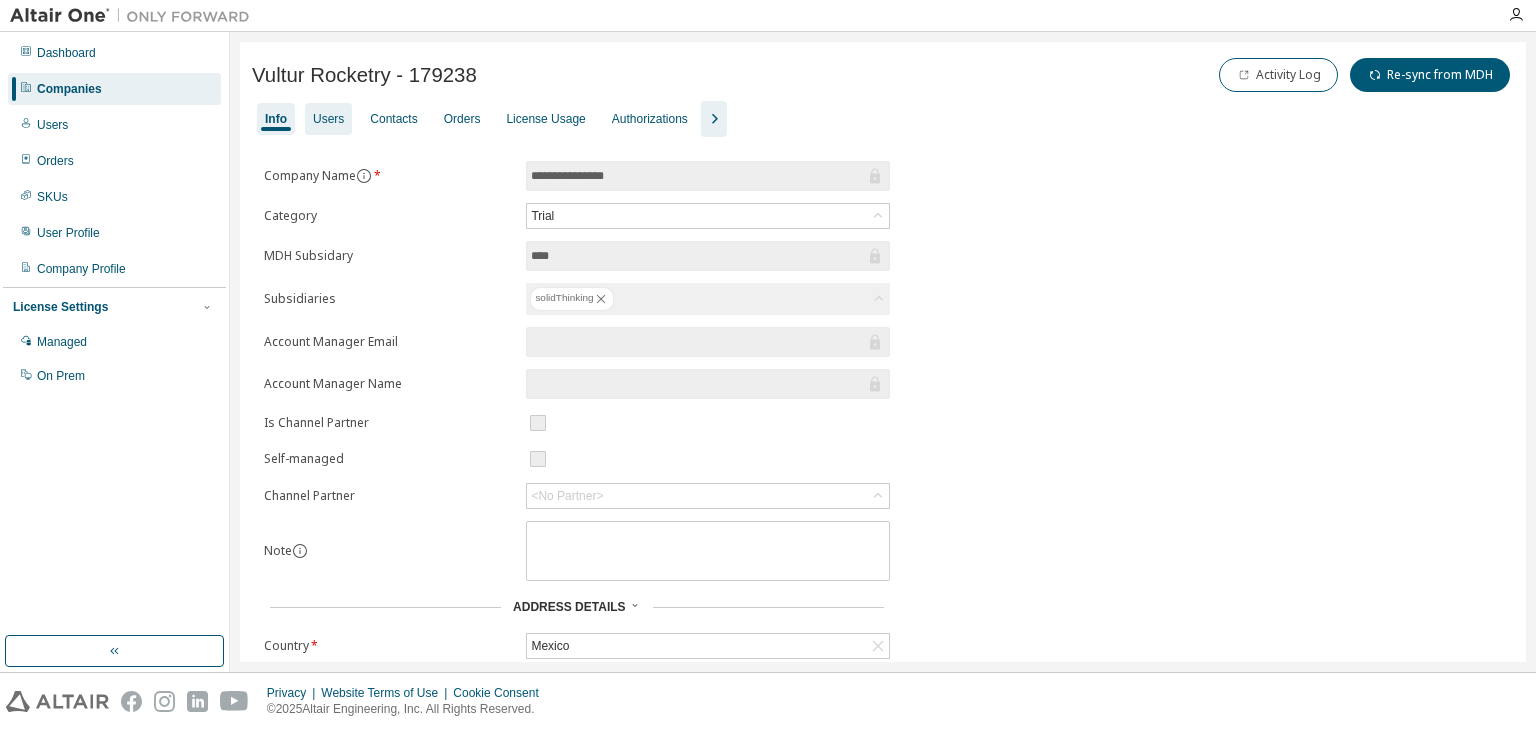 click on "Users" at bounding box center (328, 119) 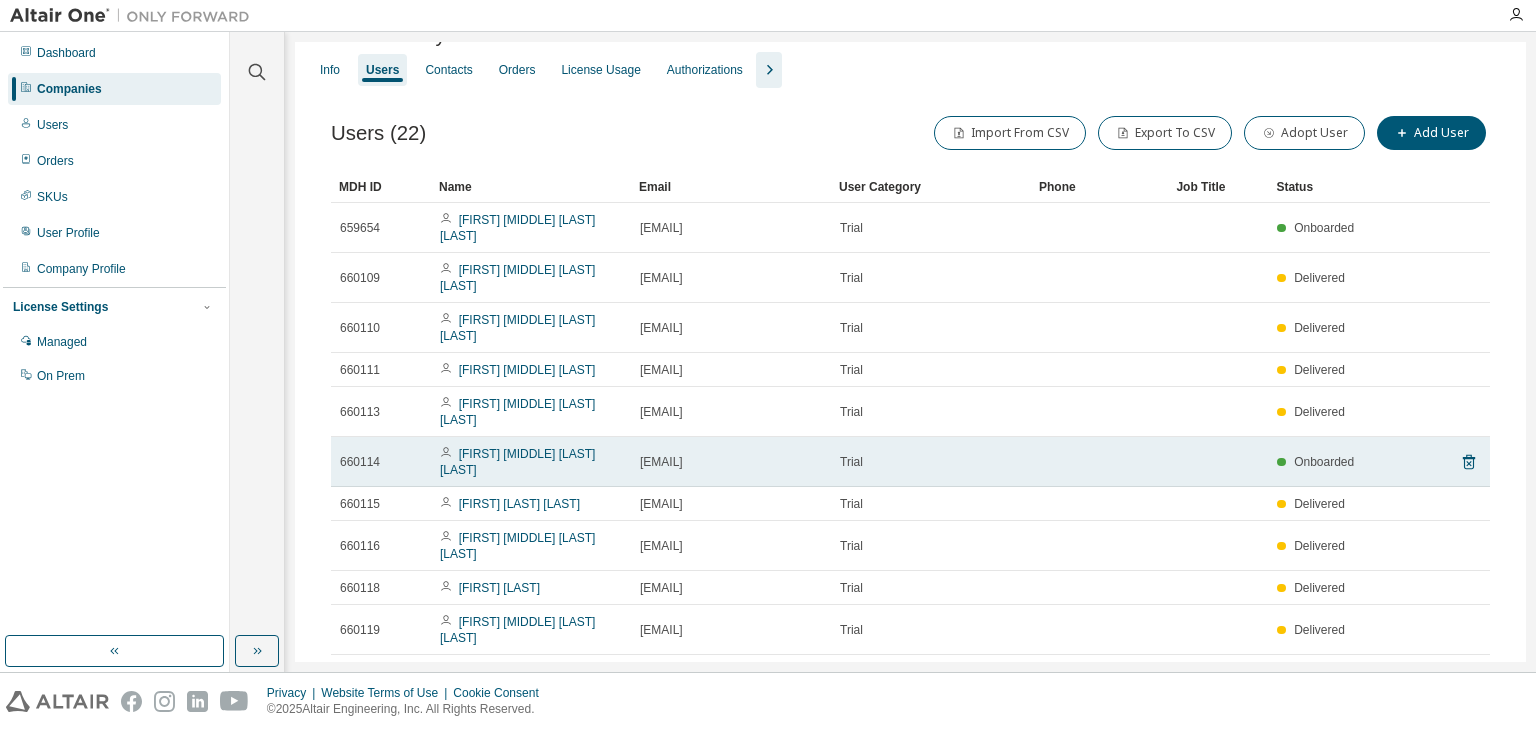 scroll, scrollTop: 27, scrollLeft: 0, axis: vertical 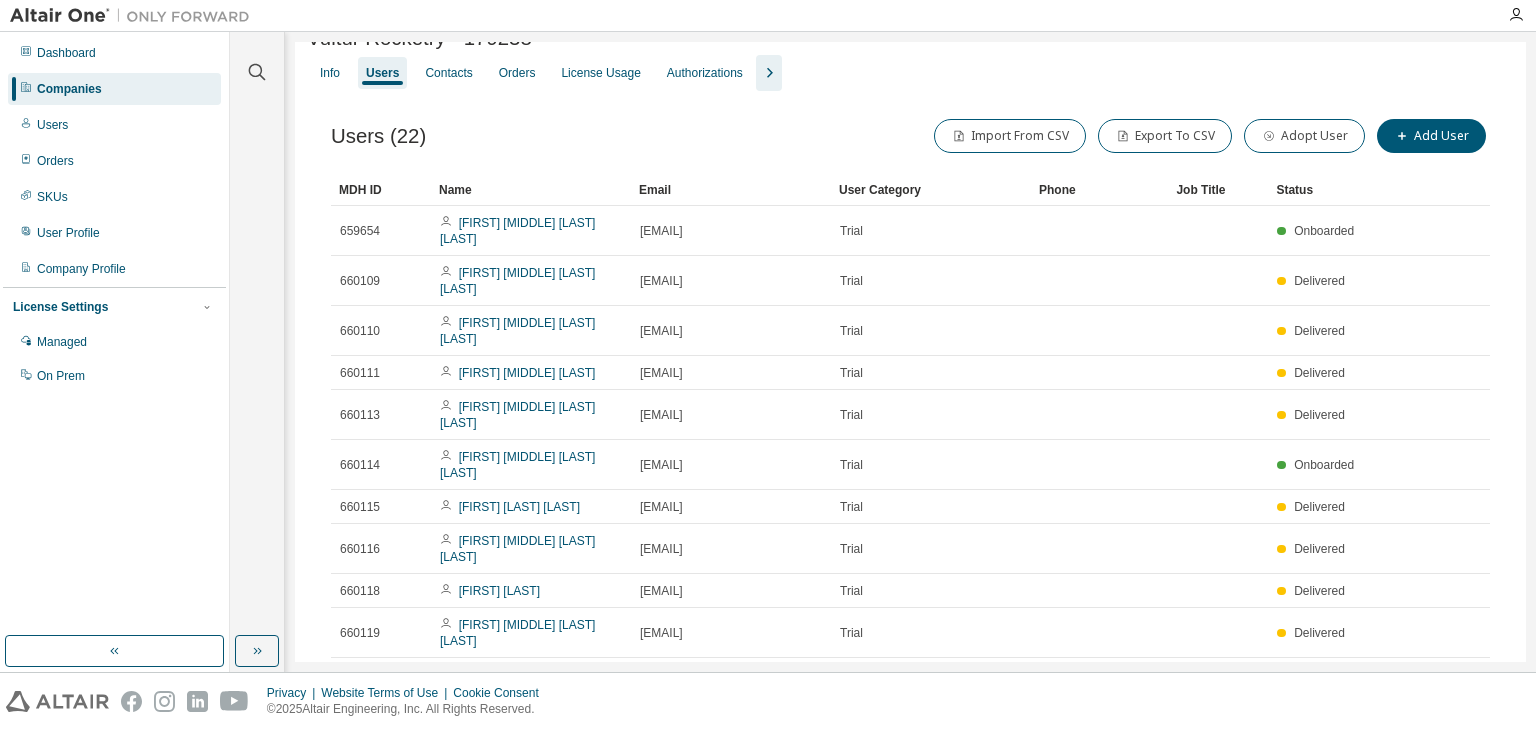 click 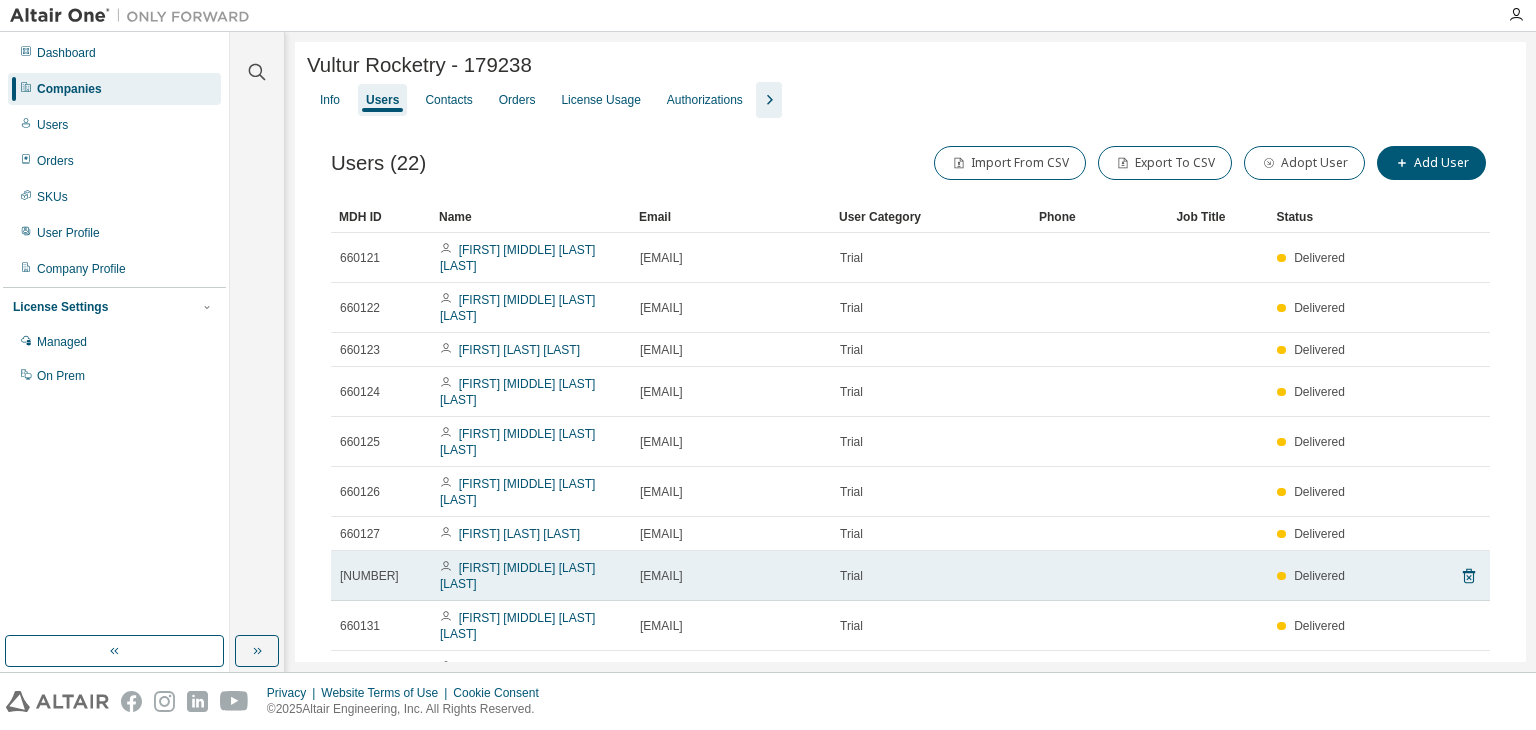 scroll, scrollTop: 99, scrollLeft: 0, axis: vertical 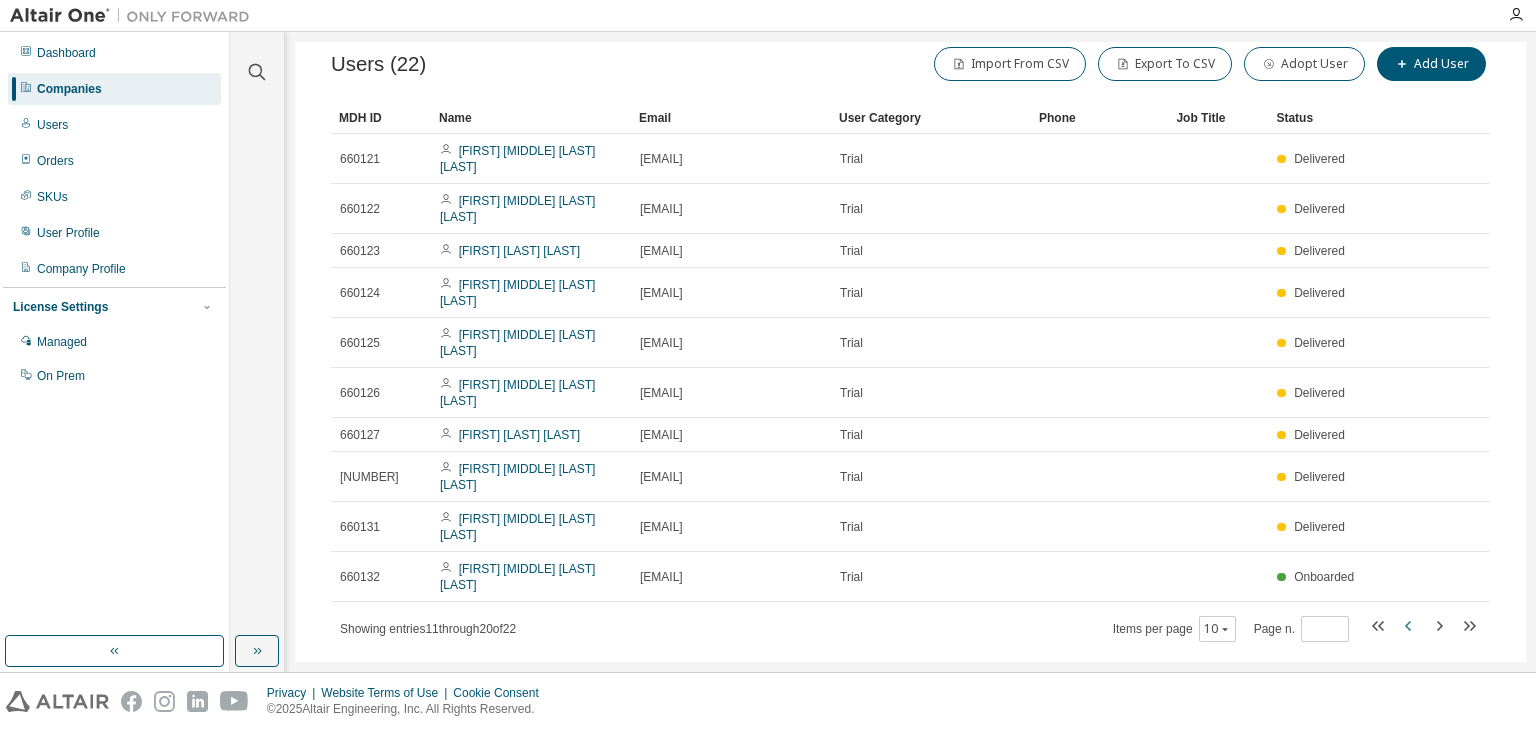click 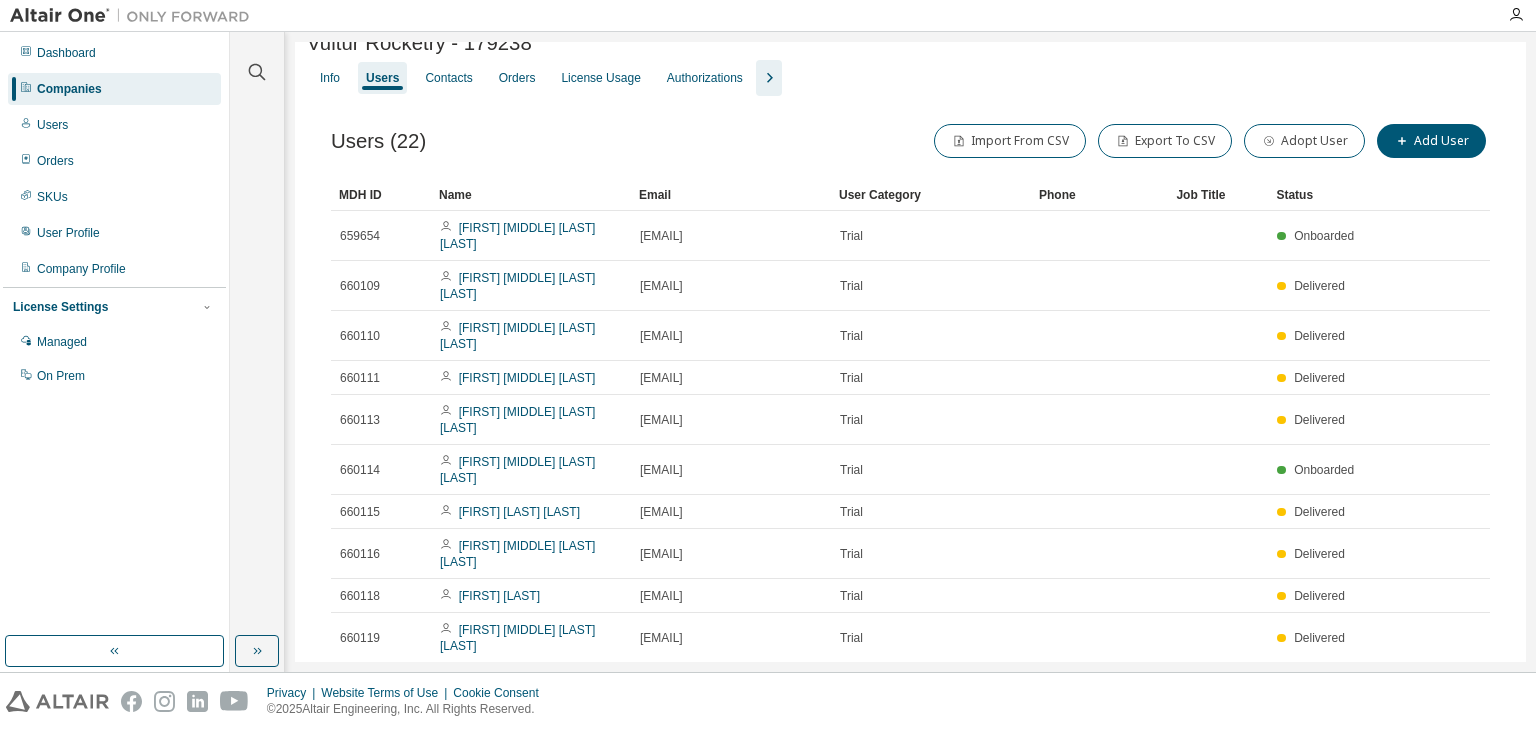 scroll, scrollTop: 23, scrollLeft: 0, axis: vertical 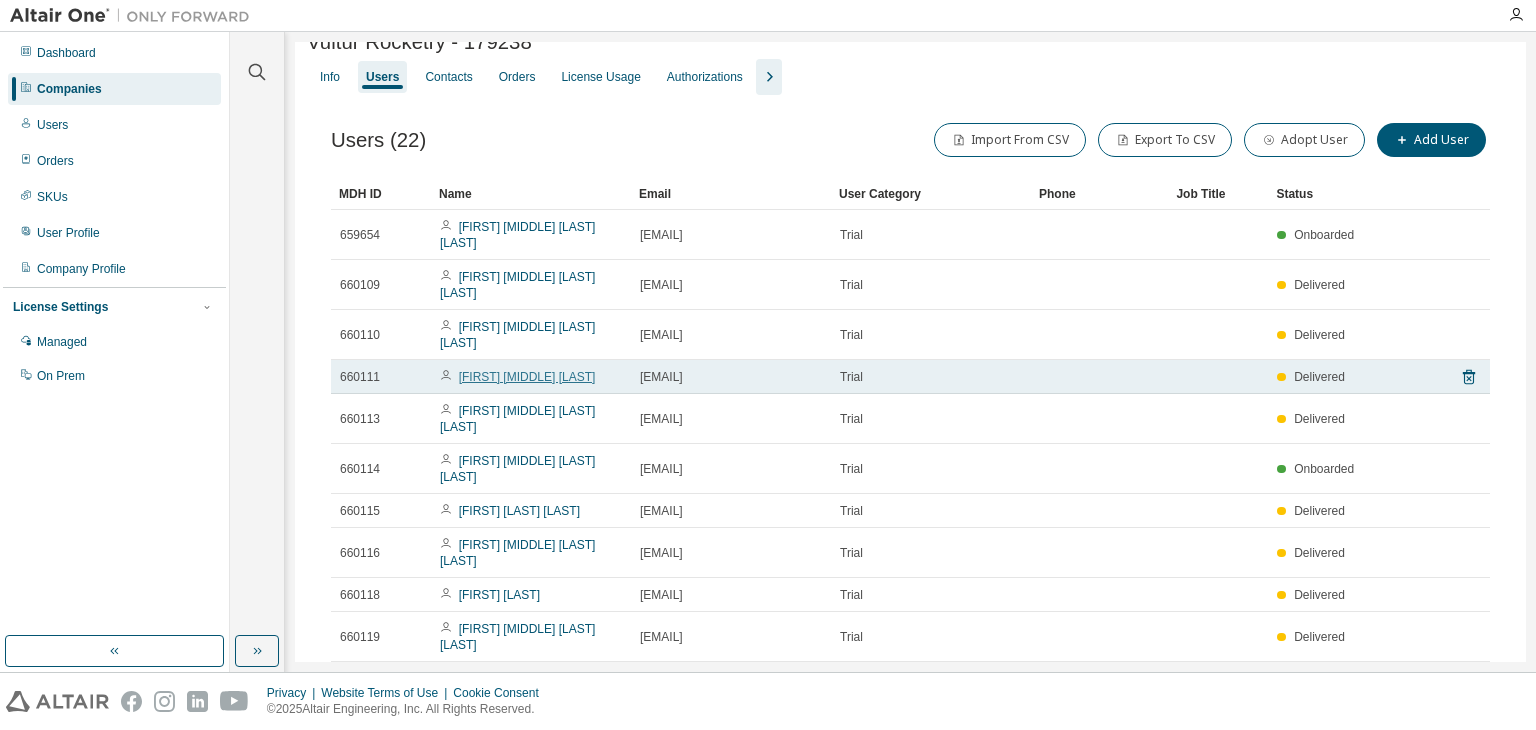 click on "[FIRST] [MIDDLE] [LAST]" at bounding box center [527, 377] 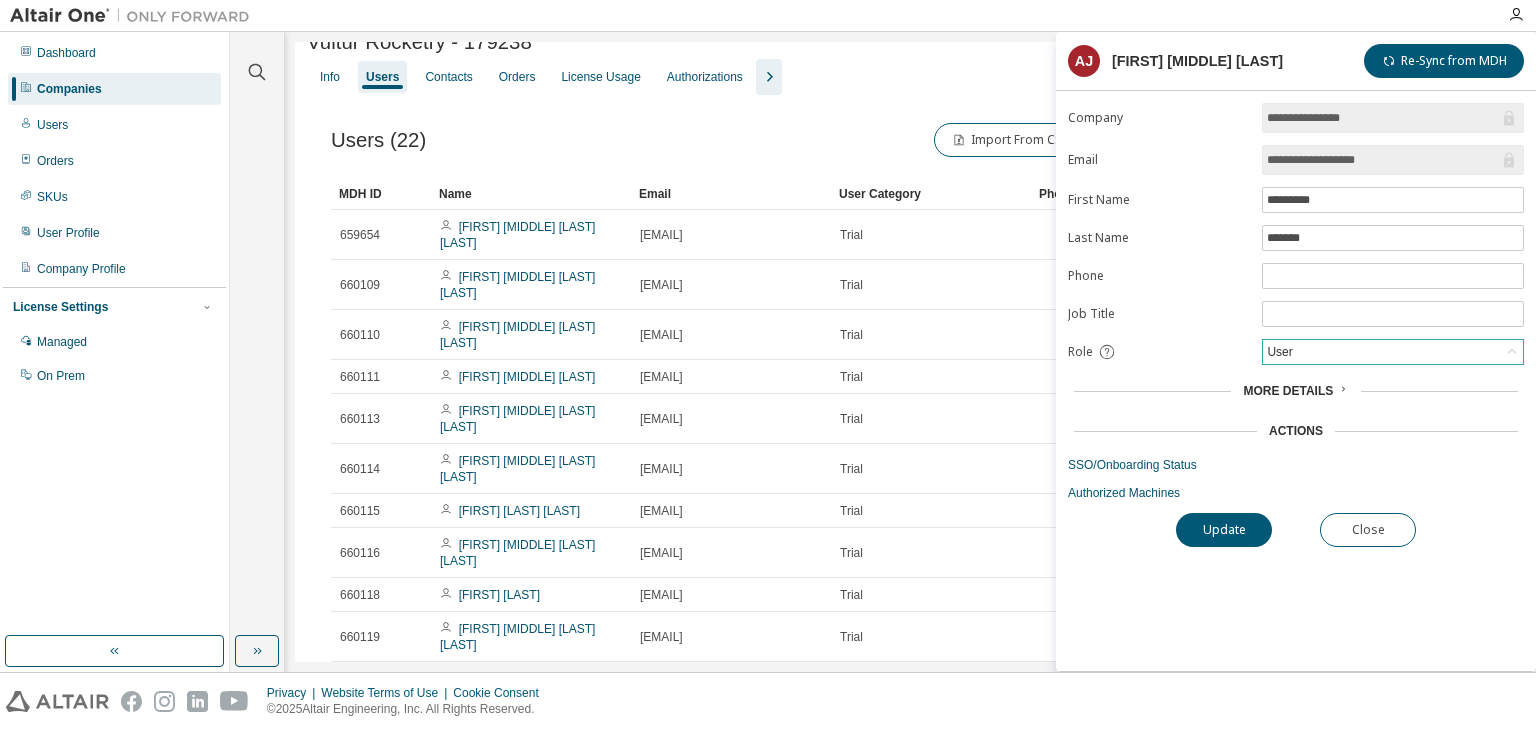 click on "User" at bounding box center [1279, 352] 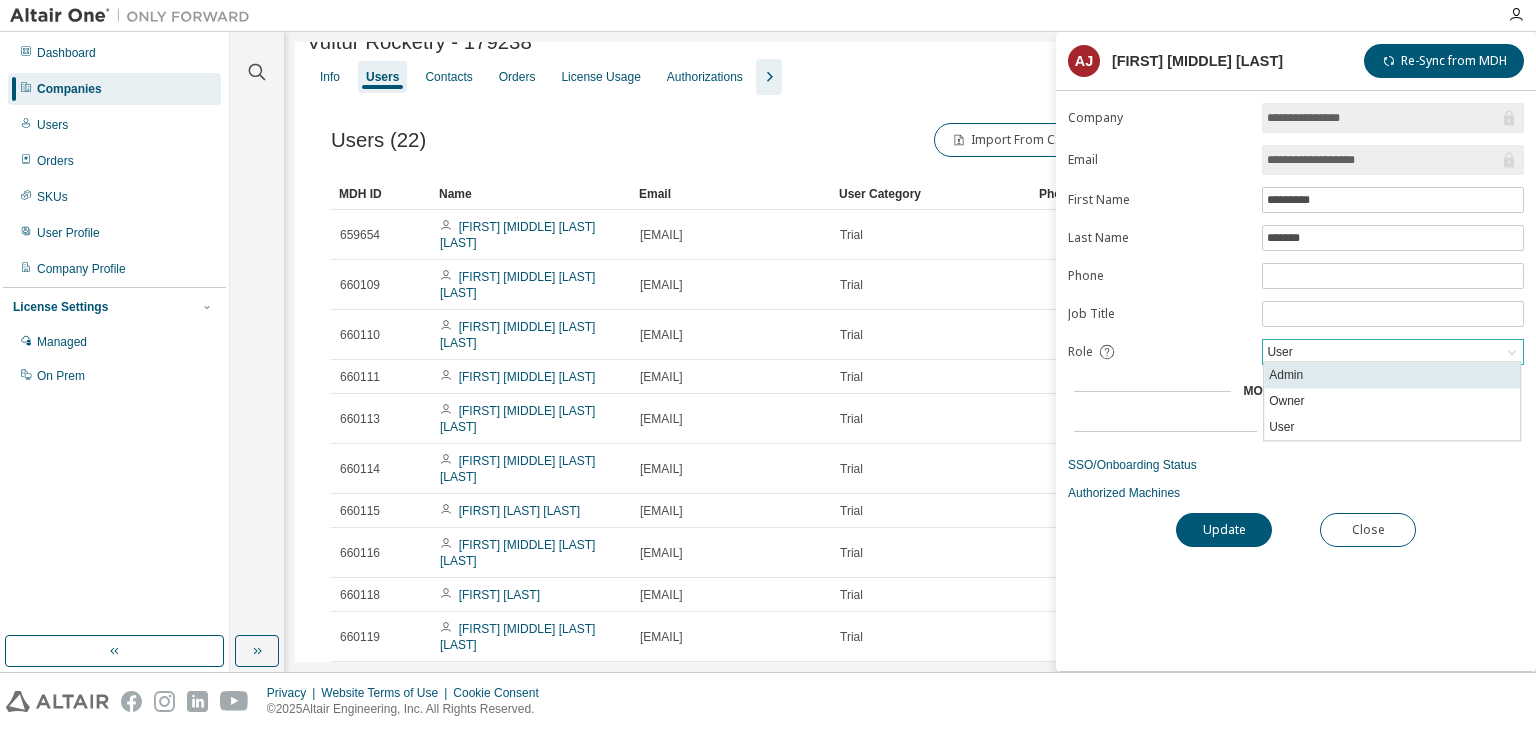 click on "Admin" at bounding box center (1392, 375) 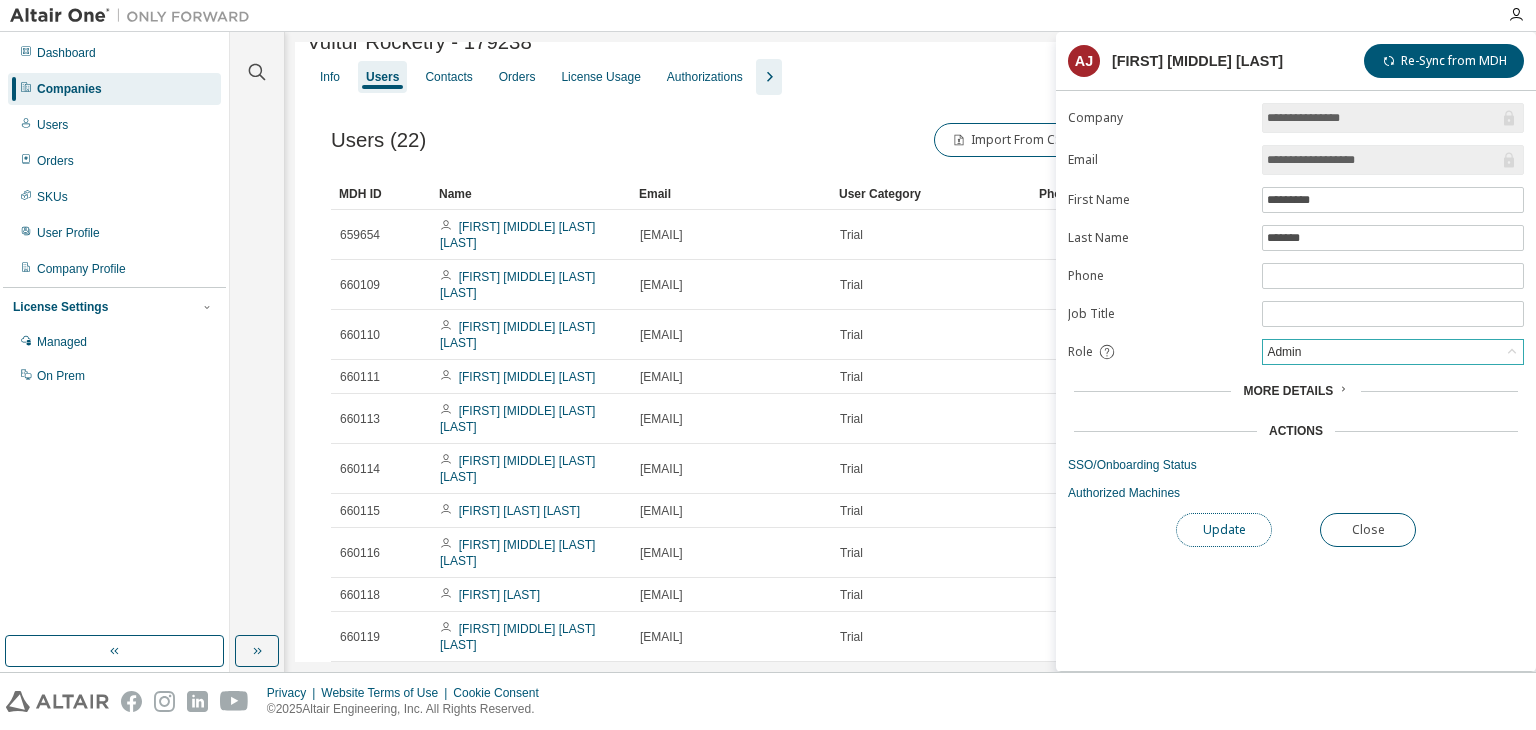 click on "Update" at bounding box center [1224, 530] 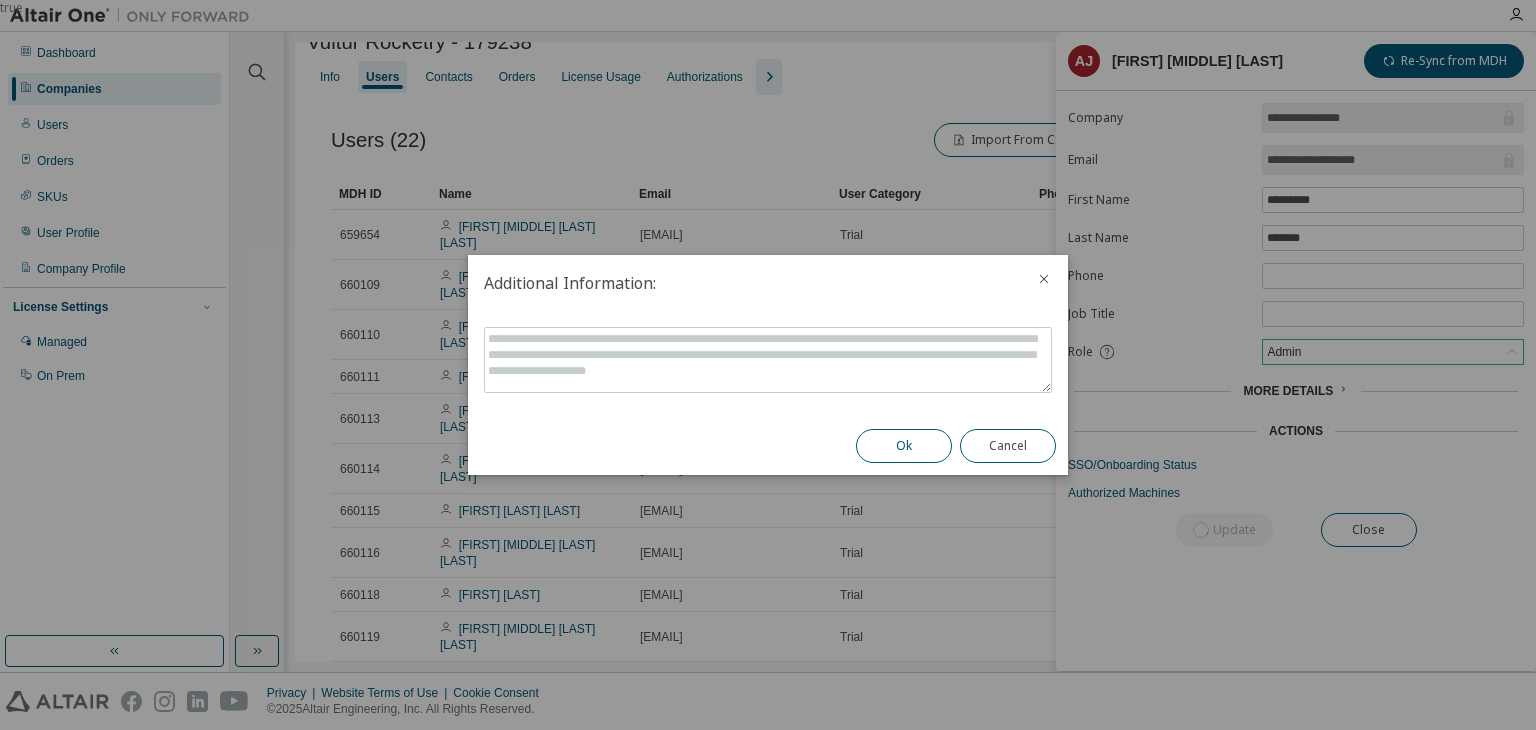 click on "Ok" at bounding box center [904, 446] 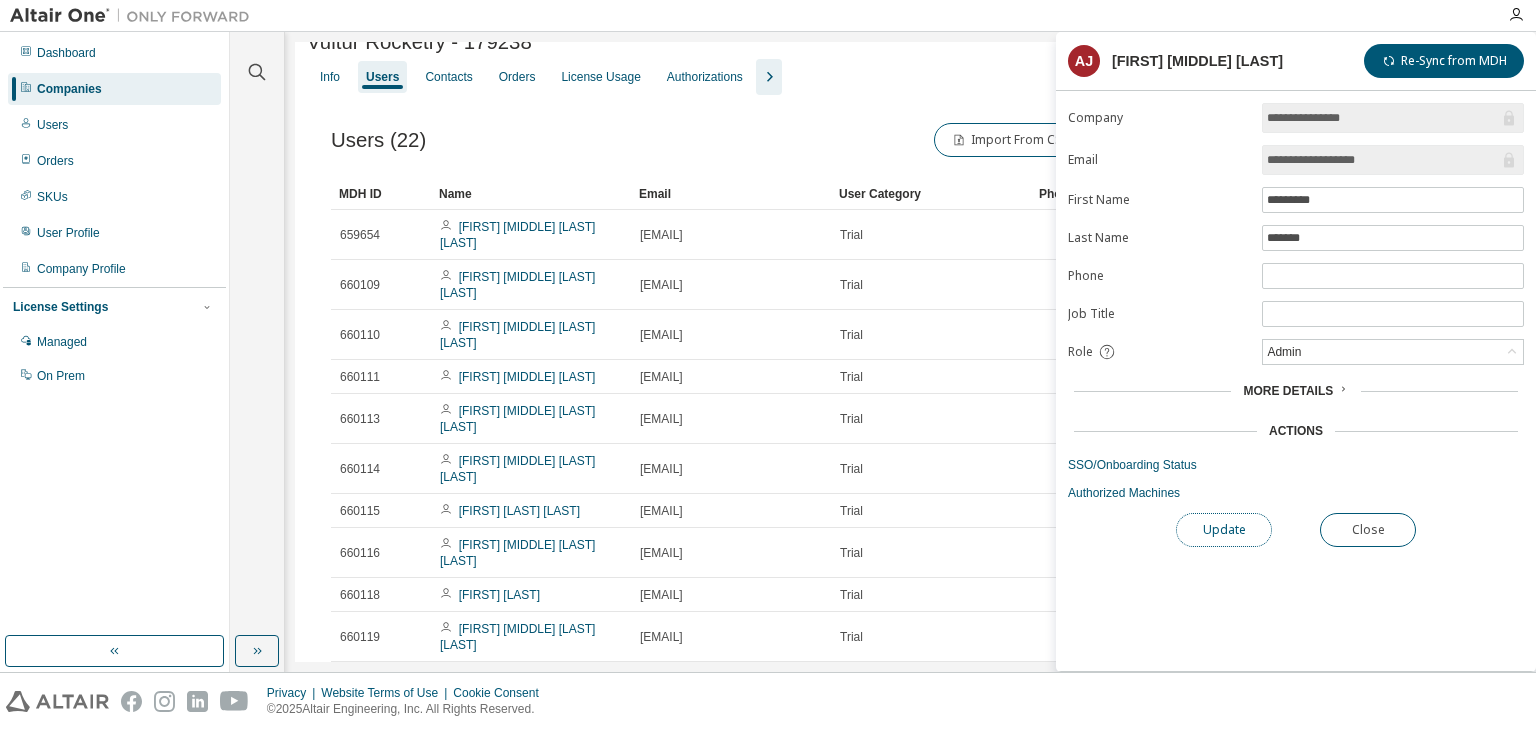 click on "Update" at bounding box center [1224, 530] 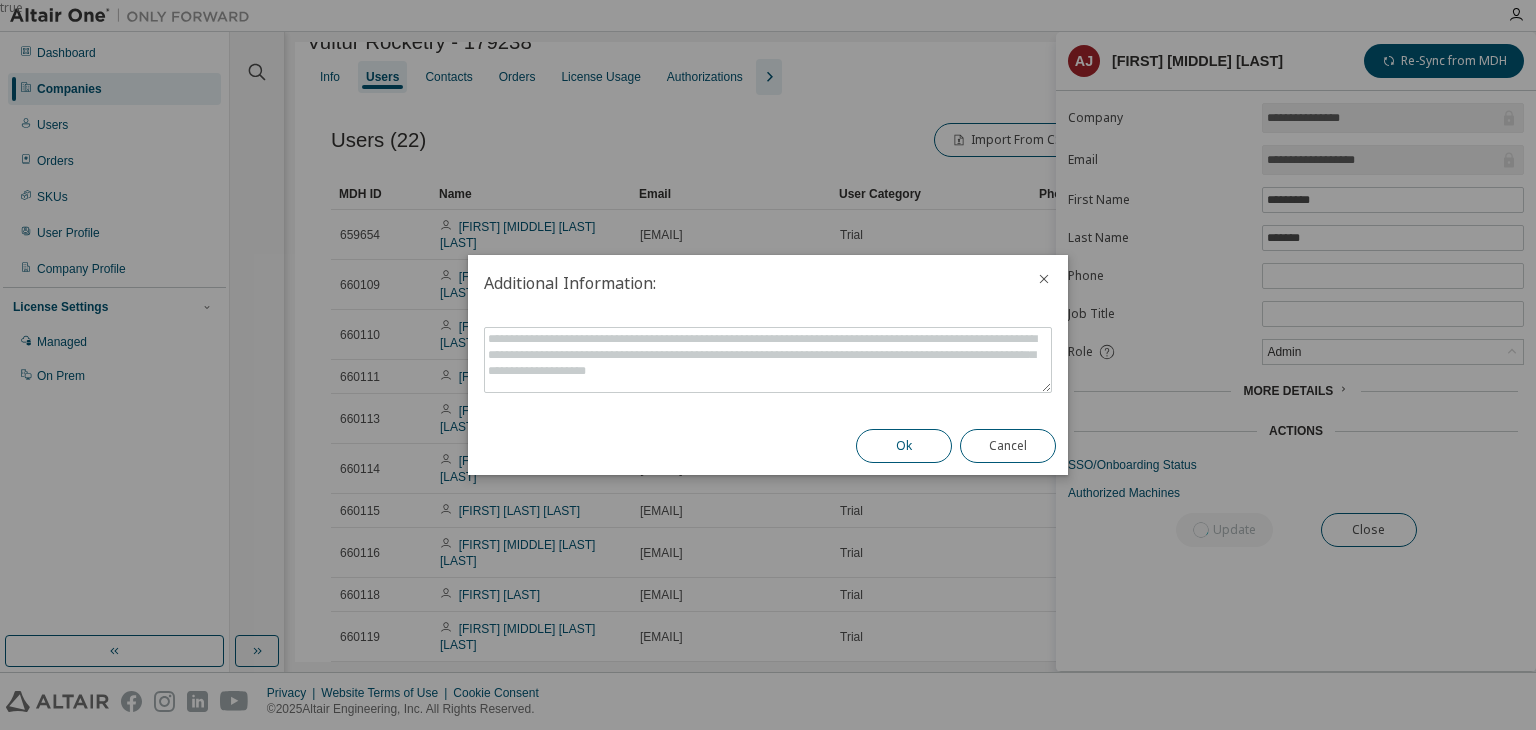 click on "Ok" at bounding box center (904, 446) 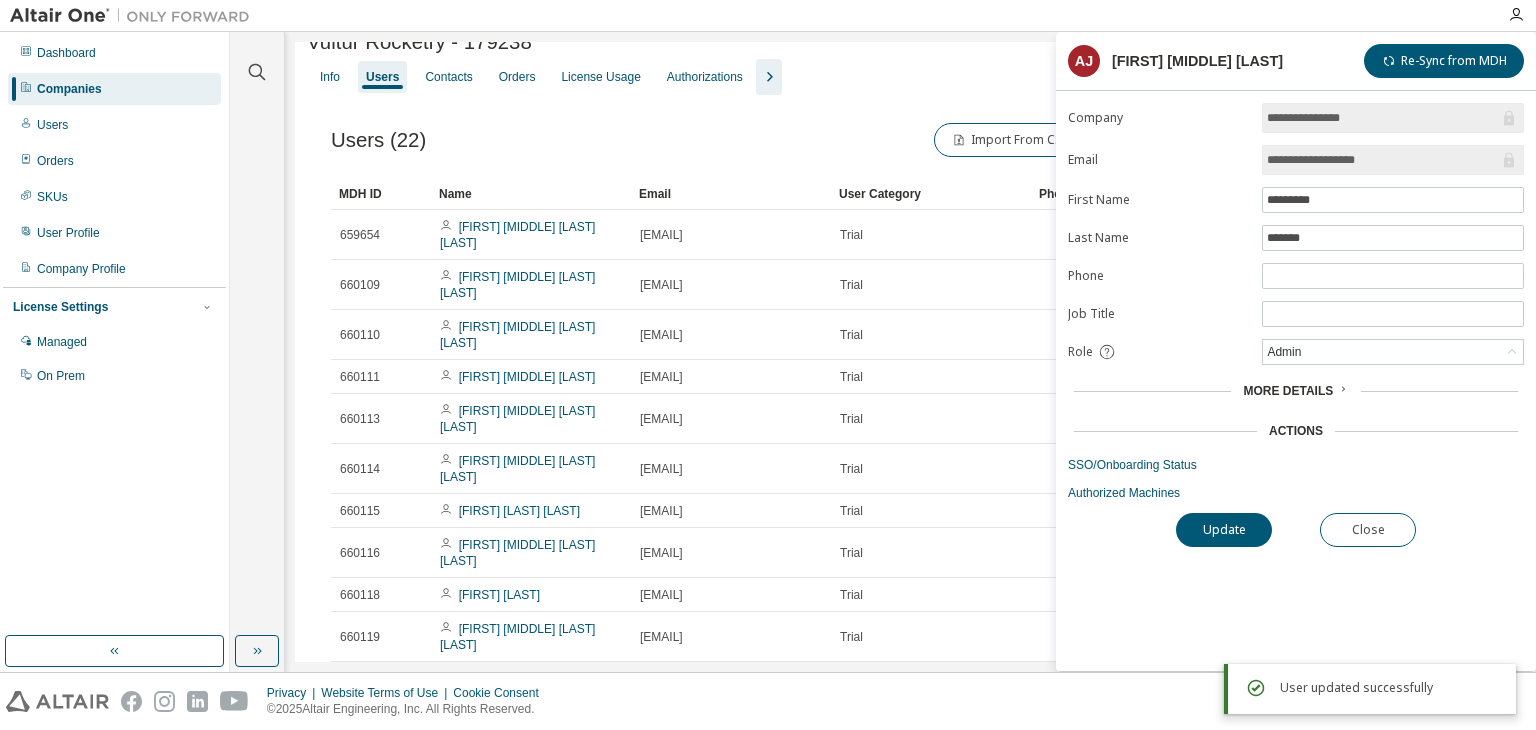 click on "Users ([NUMBER]) Import From CSV Export To CSV Adopt User Add User" at bounding box center [910, 140] 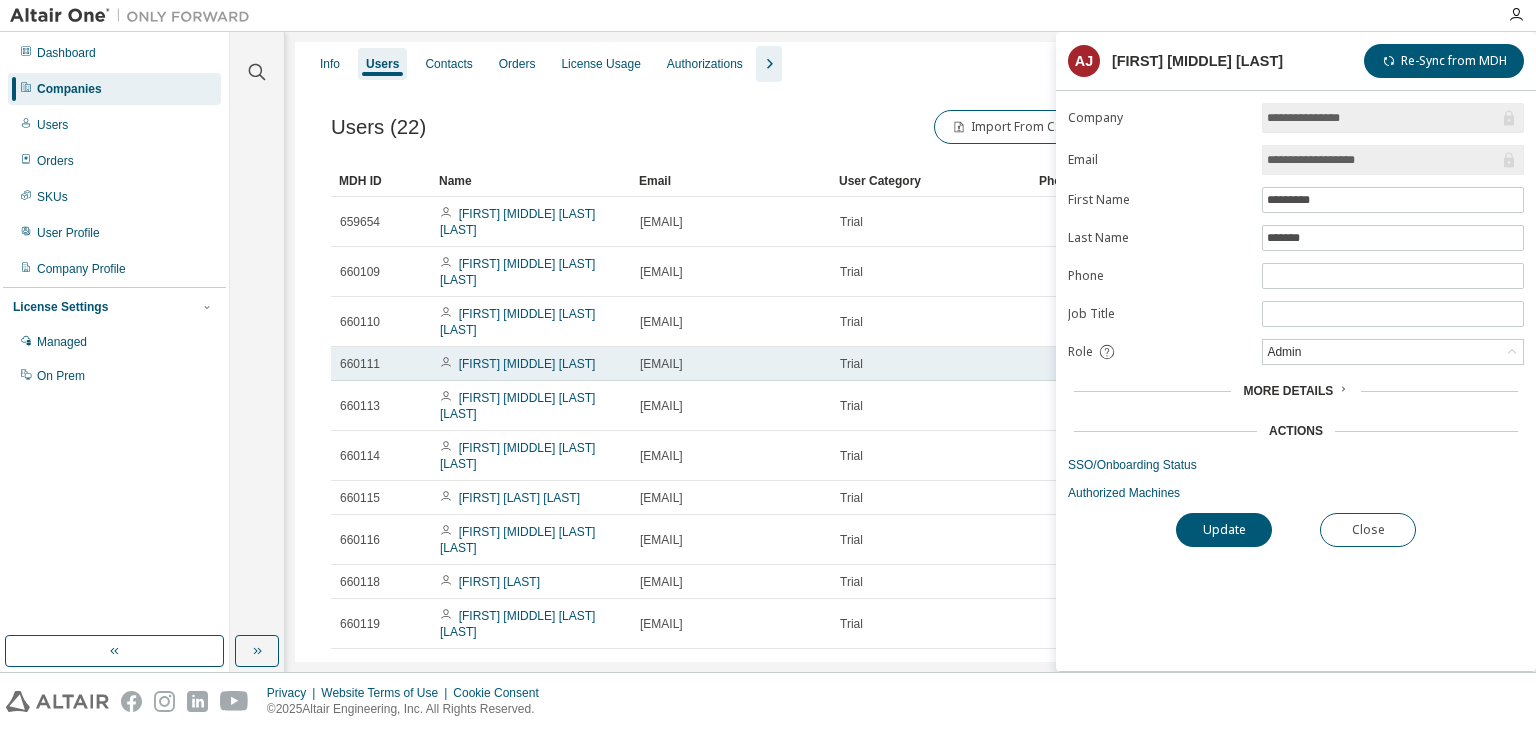 scroll, scrollTop: 0, scrollLeft: 0, axis: both 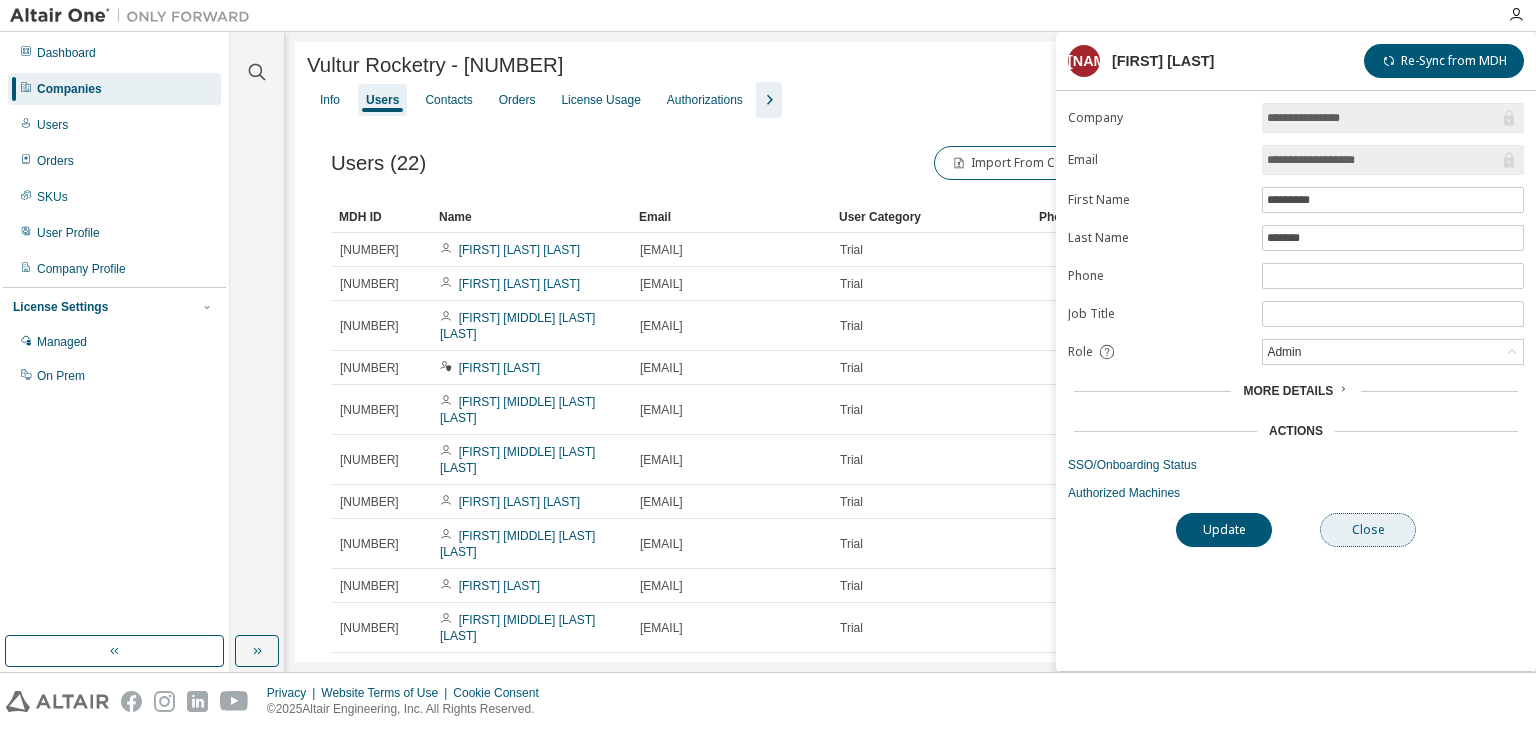click on "Close" at bounding box center (1368, 530) 